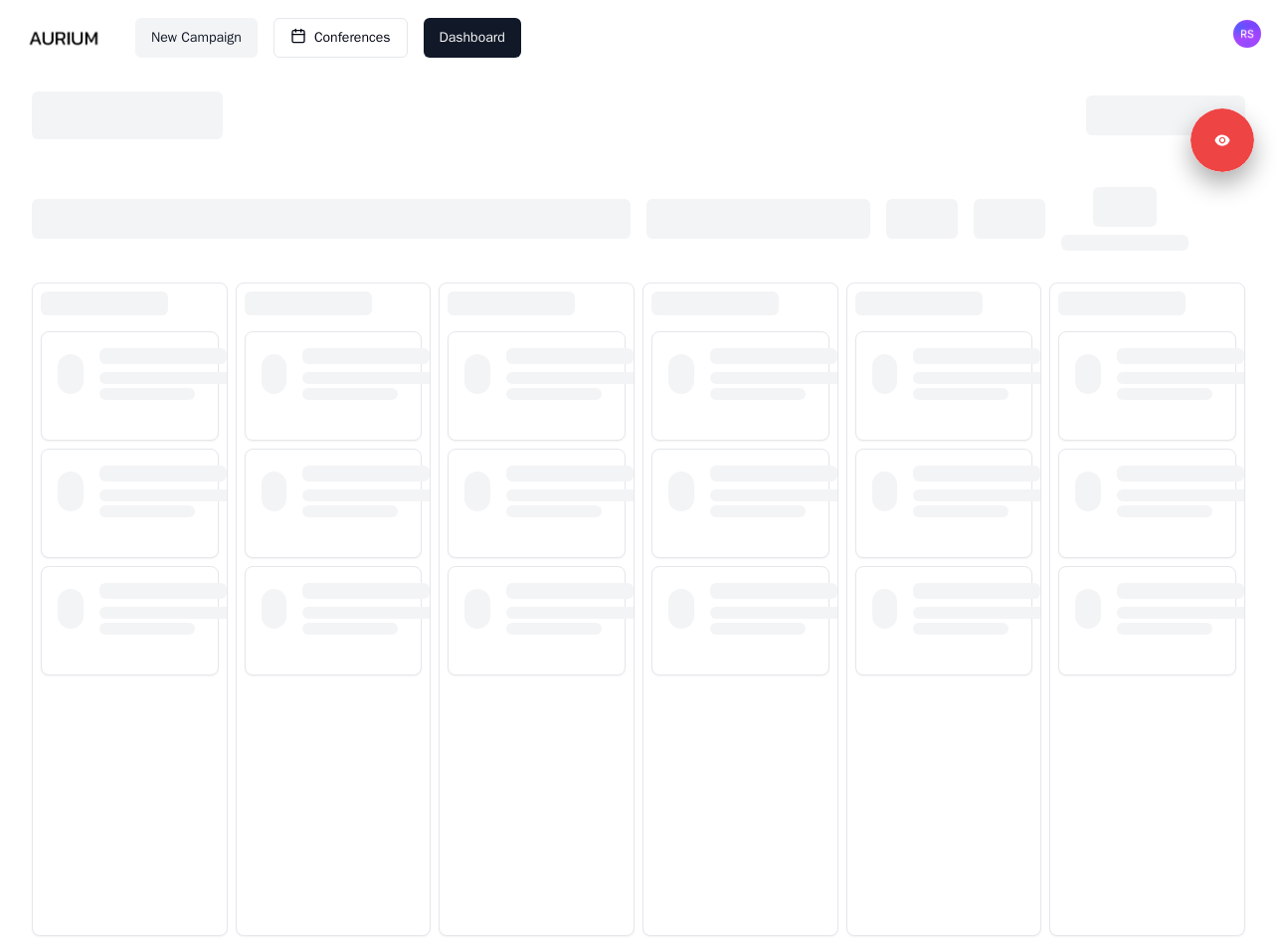 scroll, scrollTop: 0, scrollLeft: 0, axis: both 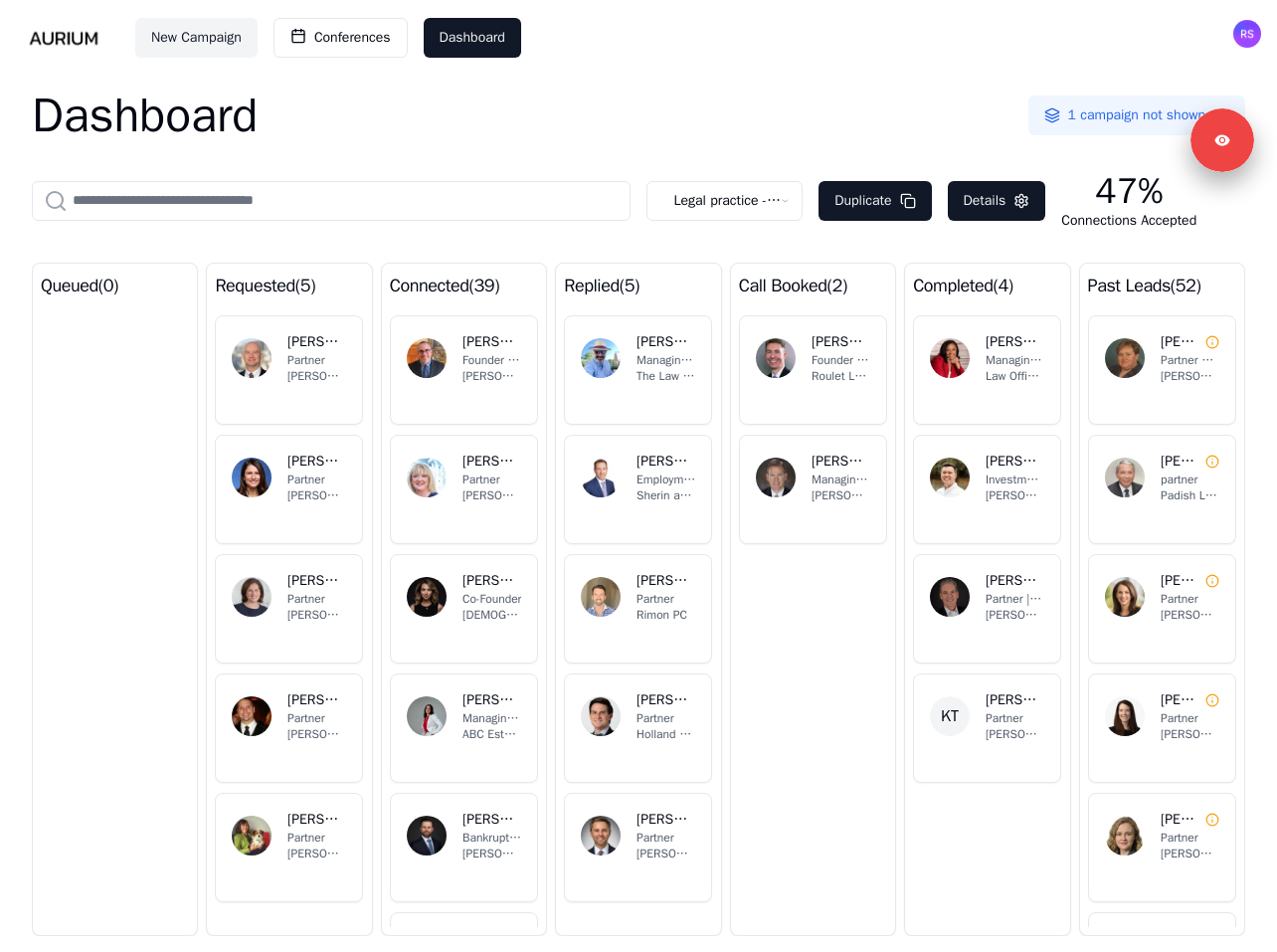 click on "New Campaign Conferences Dashboard Dashboard 1 campaign not shown Legal practice - estate and retail law Duplicate Details 47% Connections Accepted queued  ( 0 ) requested  ( 5 ) JC Jeff Coons Partner Morrill Law DF Danielle Ferrucci Partner Shipman & Goodwin LLP DS Dina Kapur Sanna Partner Day Pitney LLP RB Richard Beckerman Partner Beckerman & Granados, PLLC RB Rhonda Yoder Breman Partner Schlueter Breman LLC connected  ( 39 ) BB Bennett Braverman Founder and Estate Planning Attorney Braverman Law Group, LLC JL Jennifer Landry Partner Grubbs & Landry, PLLC AE Ameena R Sheikh Esq Co-Founder LADIES IN LAW® Accessible Legacy Planning AC Adela T Iturregui Jd Cepa Managing Attorney and Owner ABC Estate and Legacy Planning  TZ Thomas Zeichman Bankruptcy and Restructuring Partner/Trial Counsel Beighley, Myrick, Udell, Lynne + Zeichman PA BL Brent Labovitz Managing Partner Labovitz Law Firm, LLC CA Christina Adames Partner Adames & Ash, LLP NT Nick Tootalian Managing Partner- Denver Modern Family Law replied  ( 5" at bounding box center (638, 476) 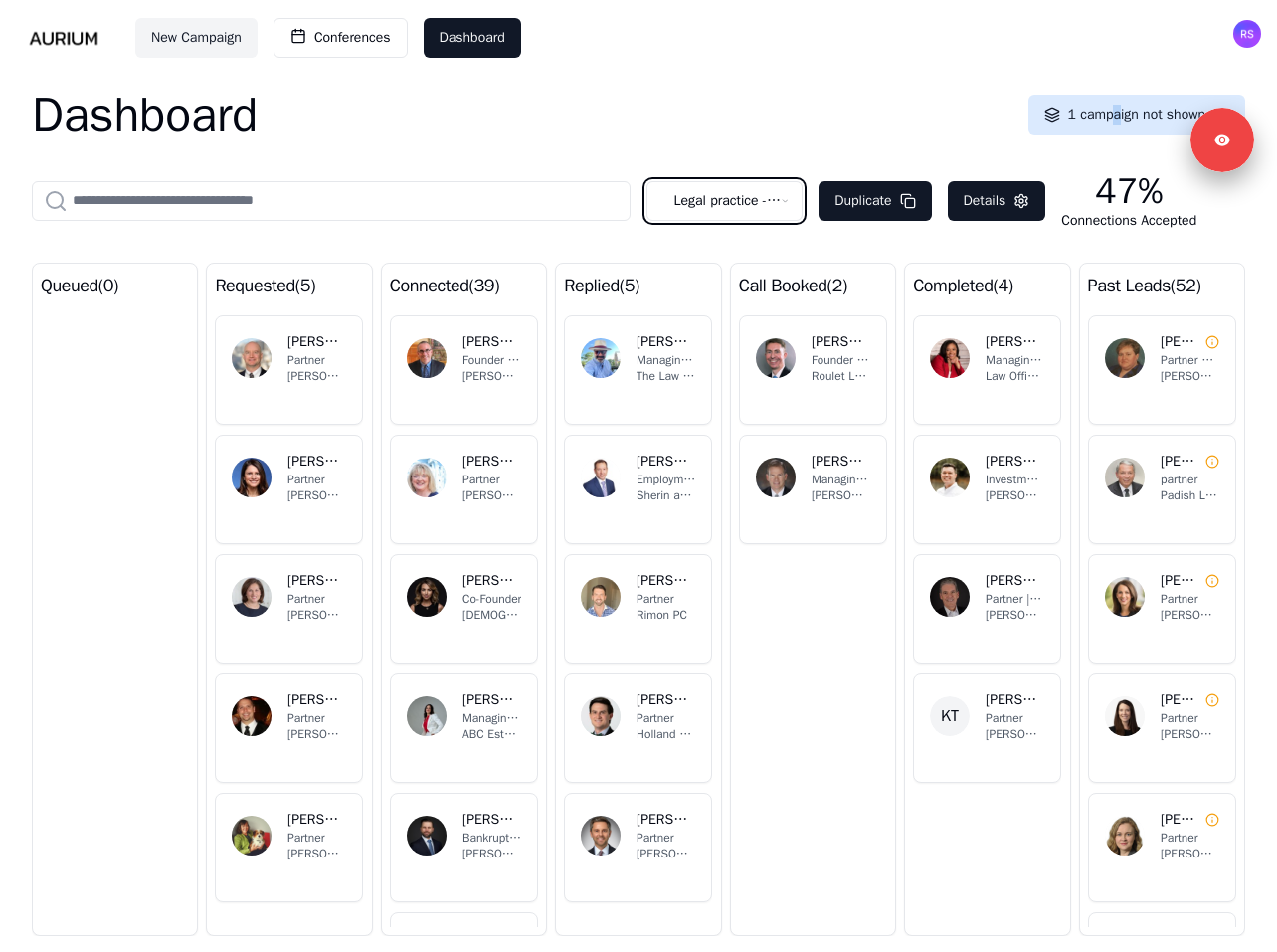 click on "New Campaign Conferences Dashboard Dashboard 1 campaign not shown Legal practice - estate and retail law Duplicate Details 47% Connections Accepted queued  ( 0 ) requested  ( 5 ) JC Jeff Coons Partner Morrill Law DF Danielle Ferrucci Partner Shipman & Goodwin LLP DS Dina Kapur Sanna Partner Day Pitney LLP RB Richard Beckerman Partner Beckerman & Granados, PLLC RB Rhonda Yoder Breman Partner Schlueter Breman LLC connected  ( 39 ) BB Bennett Braverman Founder and Estate Planning Attorney Braverman Law Group, LLC JL Jennifer Landry Partner Grubbs & Landry, PLLC AE Ameena R Sheikh Esq Co-Founder LADIES IN LAW® Accessible Legacy Planning AC Adela T Iturregui Jd Cepa Managing Attorney and Owner ABC Estate and Legacy Planning  TZ Thomas Zeichman Bankruptcy and Restructuring Partner/Trial Counsel Beighley, Myrick, Udell, Lynne + Zeichman PA BL Brent Labovitz Managing Partner Labovitz Law Firm, LLC CA Christina Adames Partner Adames & Ash, LLP NT Nick Tootalian Managing Partner- Denver Modern Family Law replied  ( 5" at bounding box center [638, 476] 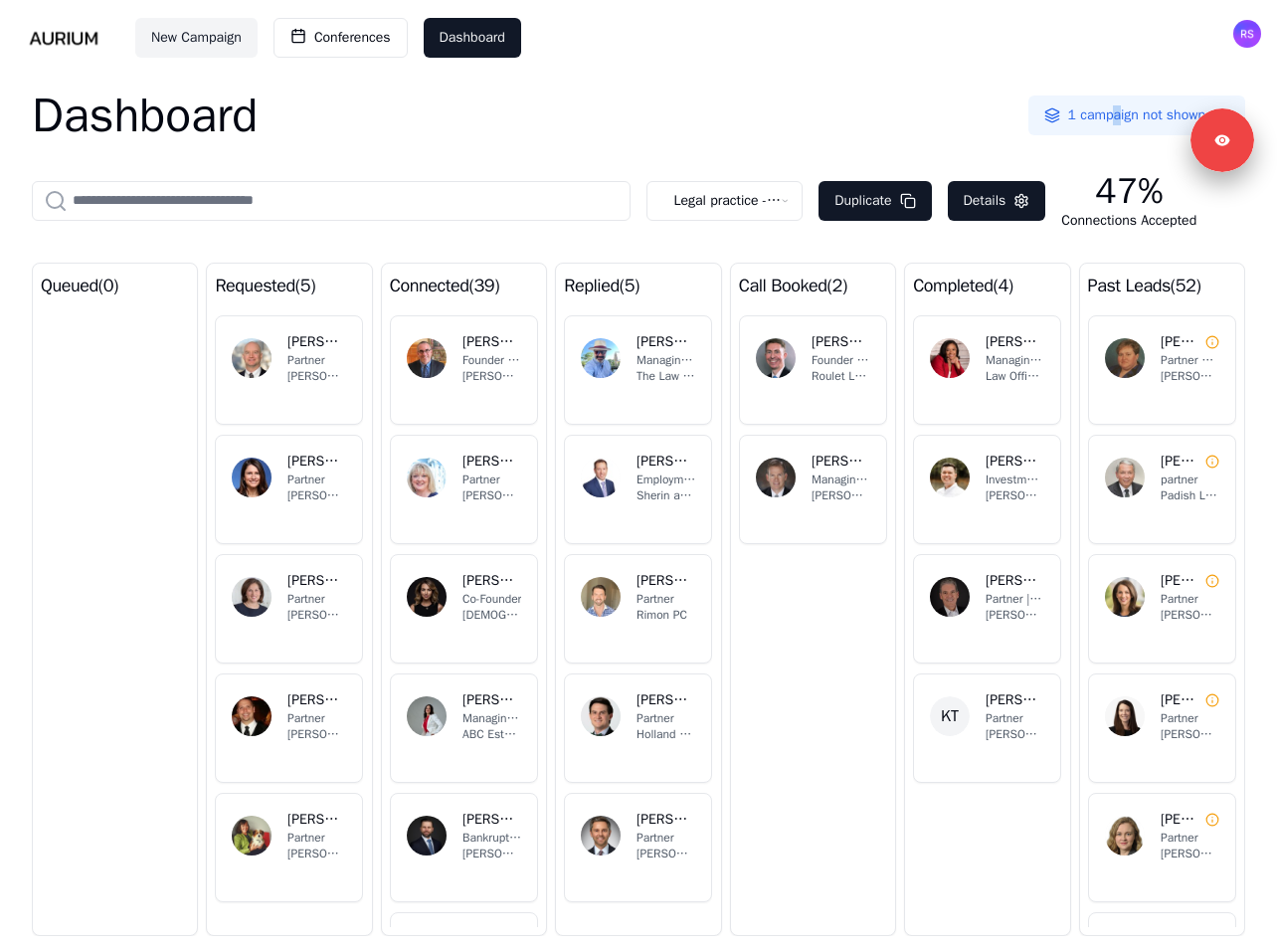click on "New Campaign Conferences Dashboard Dashboard 1 campaign not shown Legal practice - estate and retail law Duplicate Details 47% Connections Accepted queued  ( 0 ) requested  ( 5 ) JC Jeff Coons Partner Morrill Law DF Danielle Ferrucci Partner Shipman & Goodwin LLP DS Dina Kapur Sanna Partner Day Pitney LLP RB Richard Beckerman Partner Beckerman & Granados, PLLC RB Rhonda Yoder Breman Partner Schlueter Breman LLC connected  ( 39 ) BB Bennett Braverman Founder and Estate Planning Attorney Braverman Law Group, LLC JL Jennifer Landry Partner Grubbs & Landry, PLLC AE Ameena R Sheikh Esq Co-Founder LADIES IN LAW® Accessible Legacy Planning AC Adela T Iturregui Jd Cepa Managing Attorney and Owner ABC Estate and Legacy Planning  TZ Thomas Zeichman Bankruptcy and Restructuring Partner/Trial Counsel Beighley, Myrick, Udell, Lynne + Zeichman PA BL Brent Labovitz Managing Partner Labovitz Law Firm, LLC CA Christina Adames Partner Adames & Ash, LLP NT Nick Tootalian Managing Partner- Denver Modern Family Law replied  ( 5" at bounding box center (638, 476) 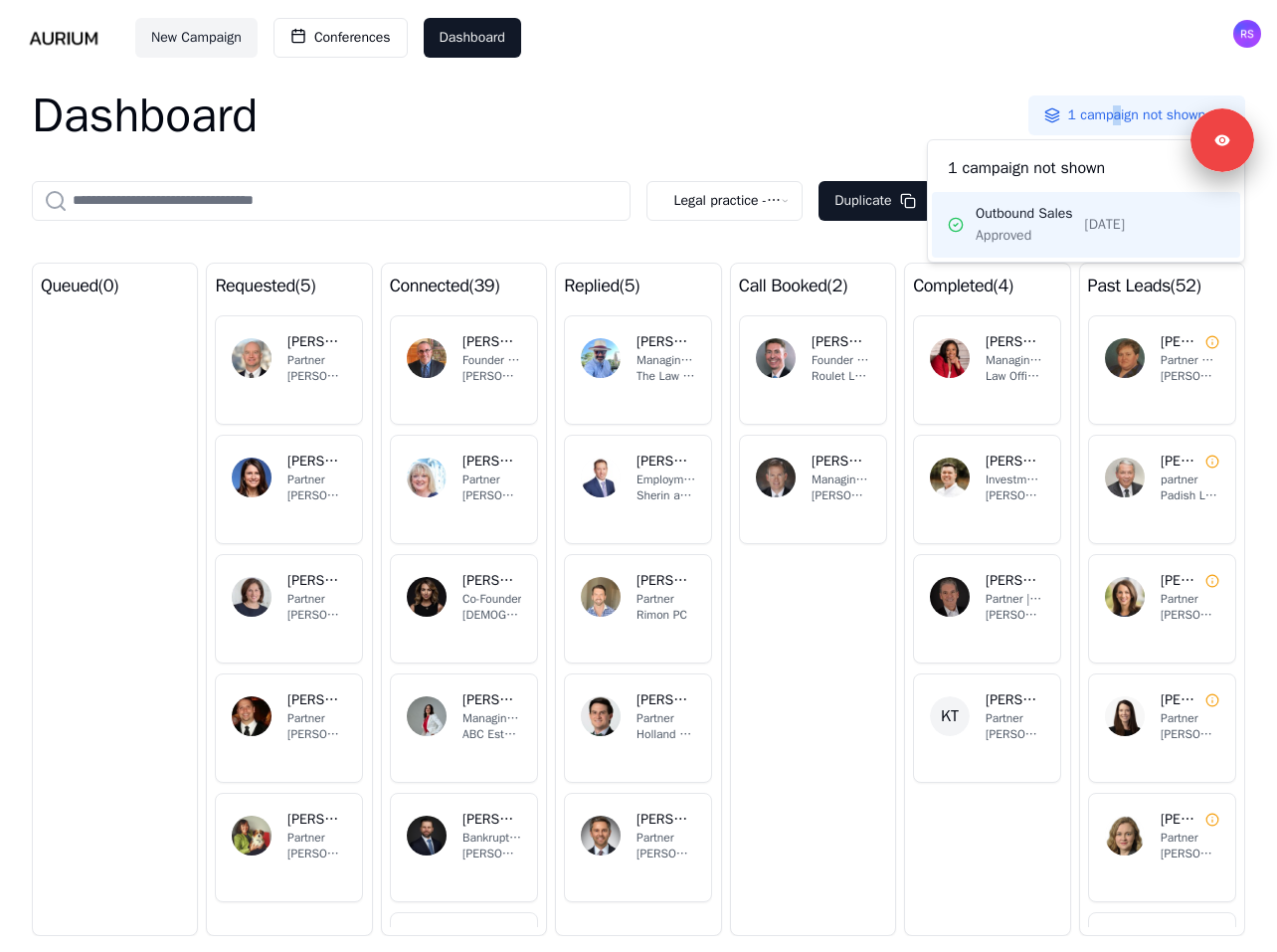 click on "Outbound Sales" at bounding box center [1024, 214] 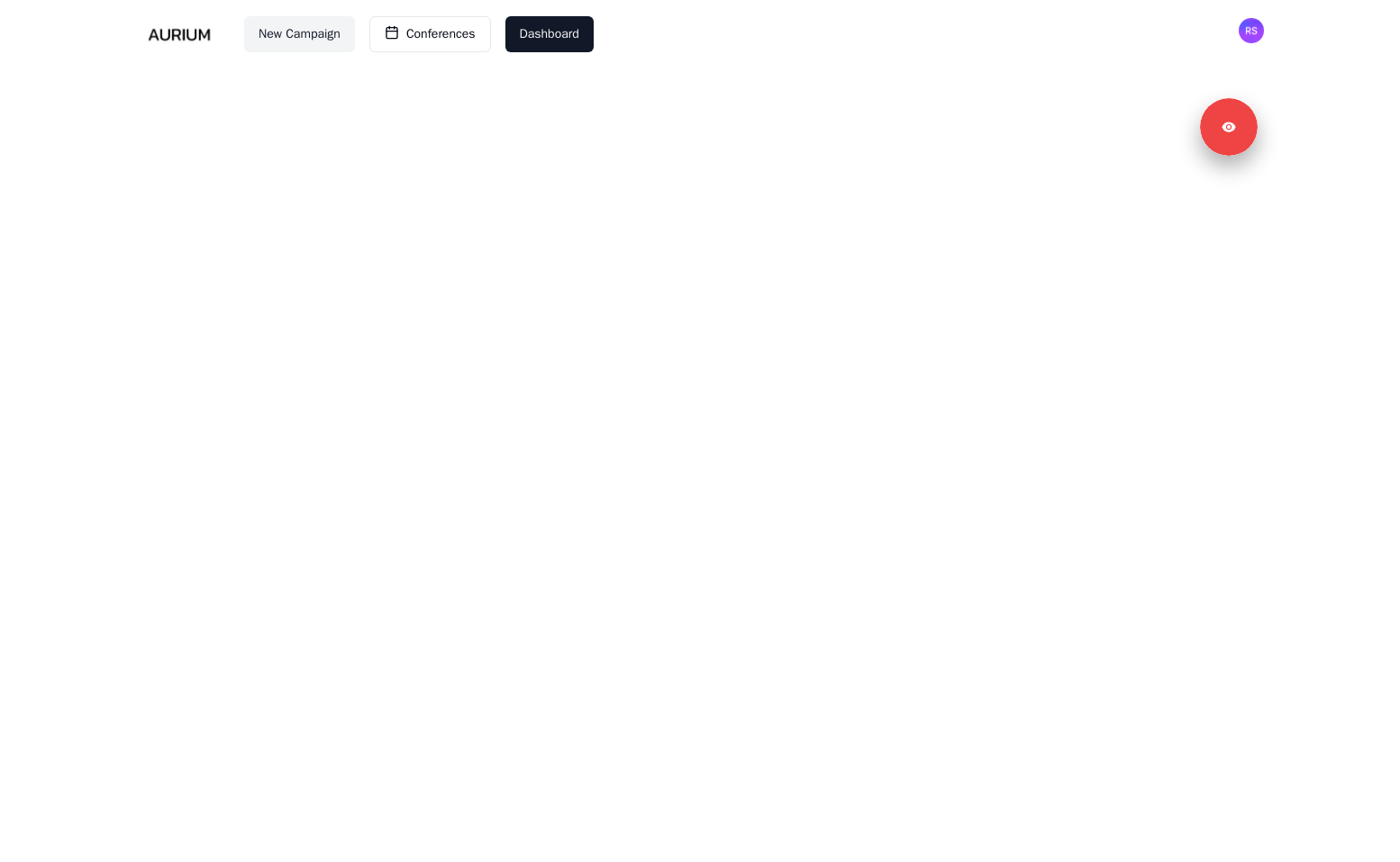 scroll, scrollTop: 0, scrollLeft: 0, axis: both 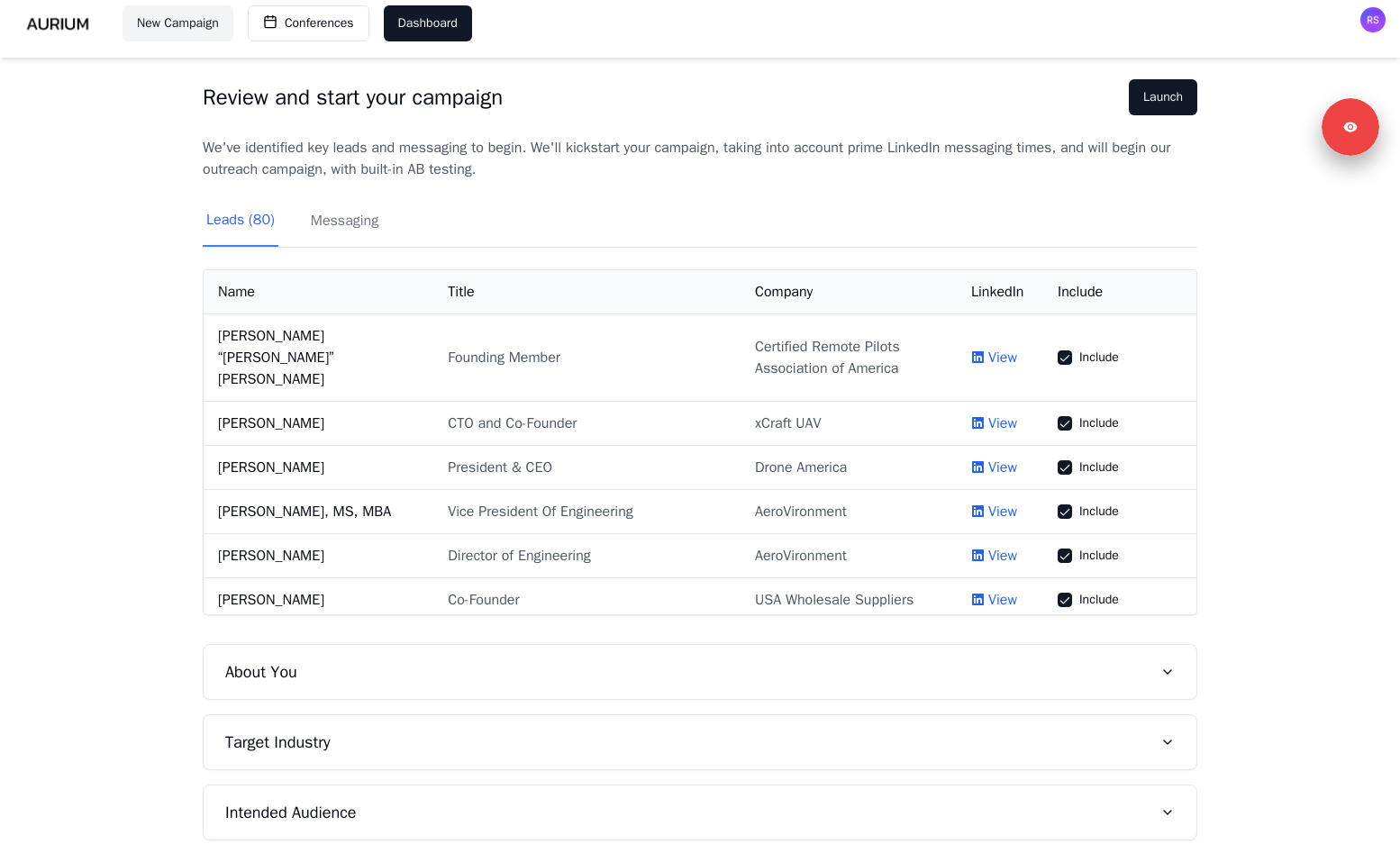 click on "Messaging" at bounding box center (344, 228) 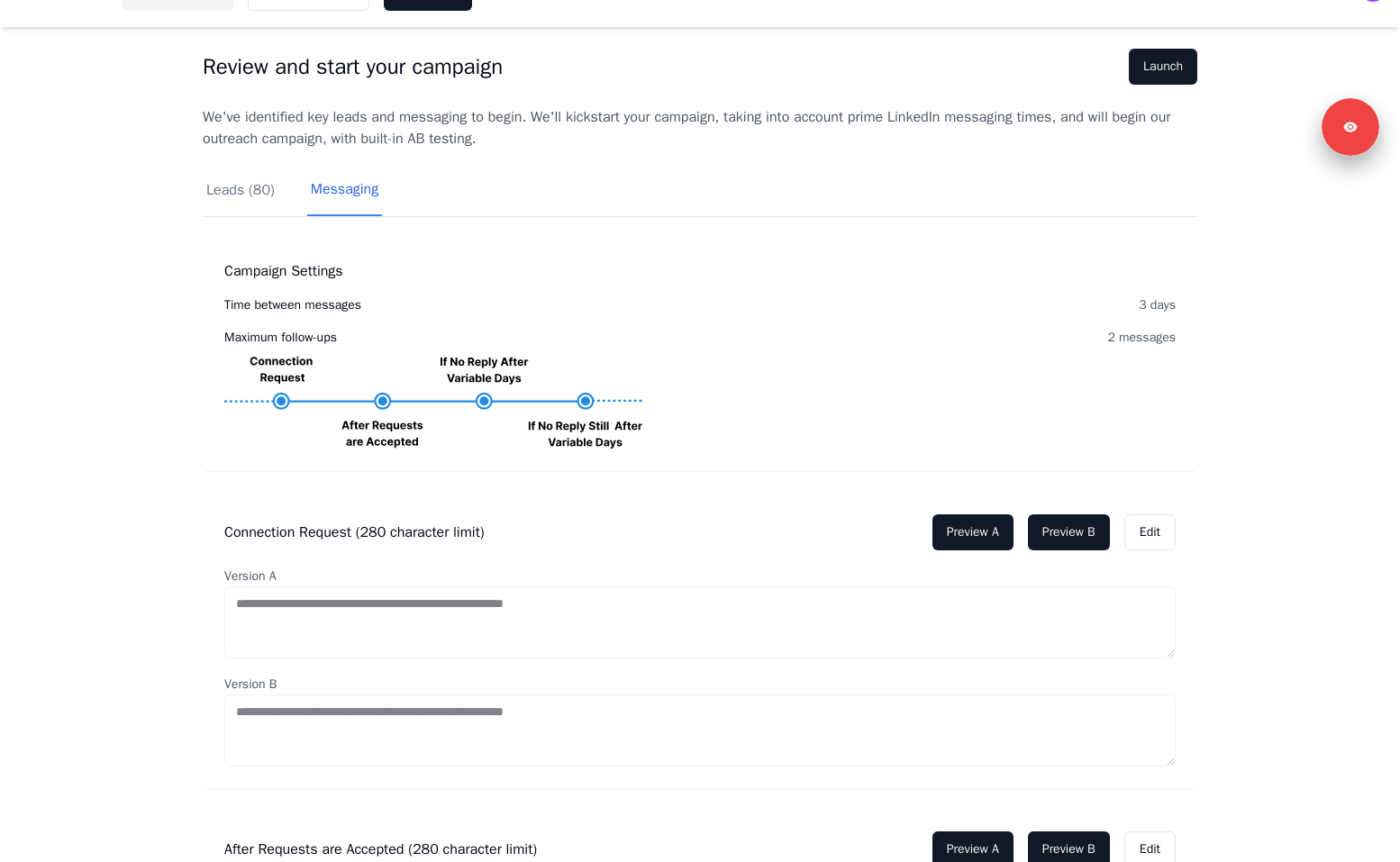 scroll, scrollTop: 42, scrollLeft: 0, axis: vertical 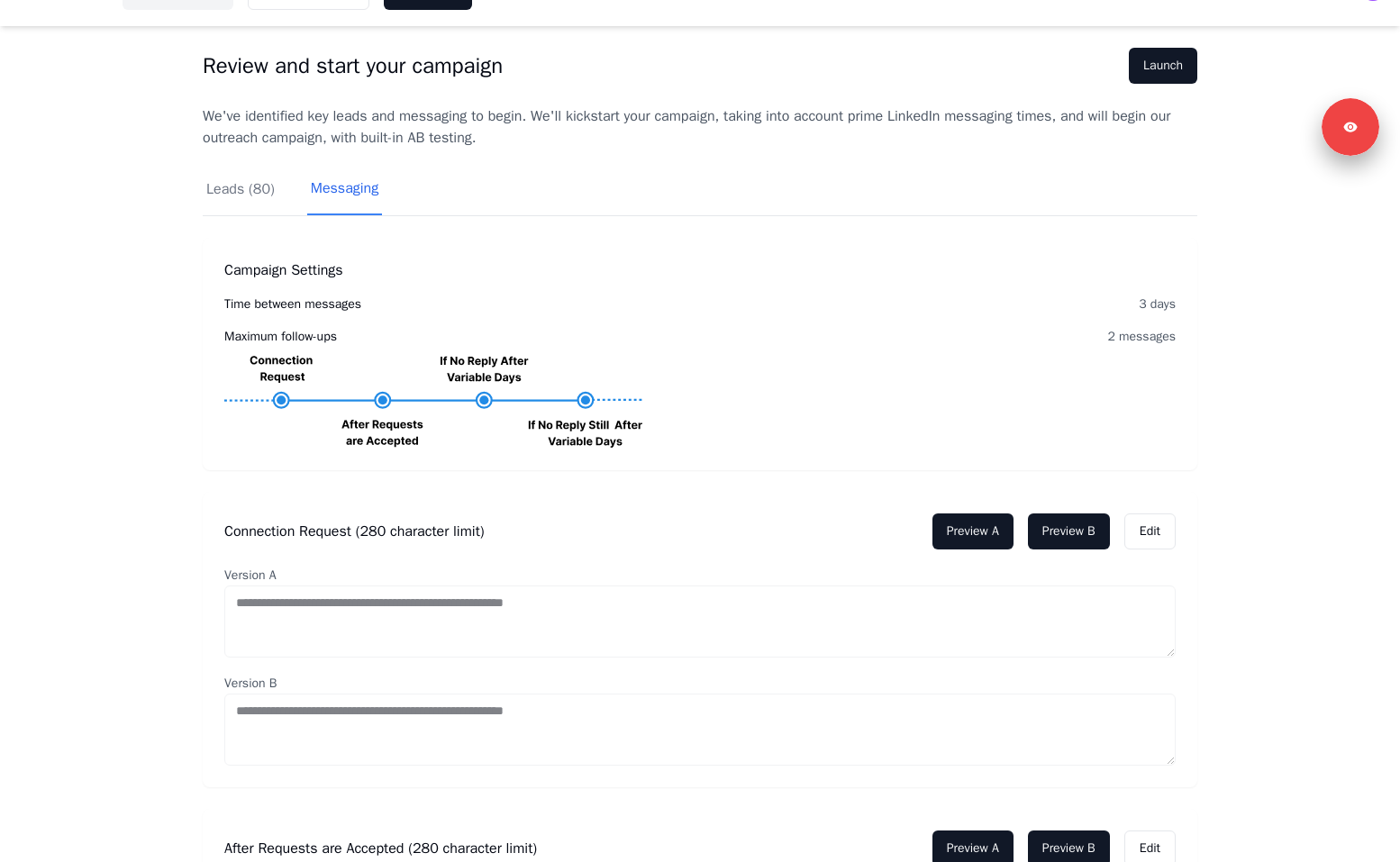 type 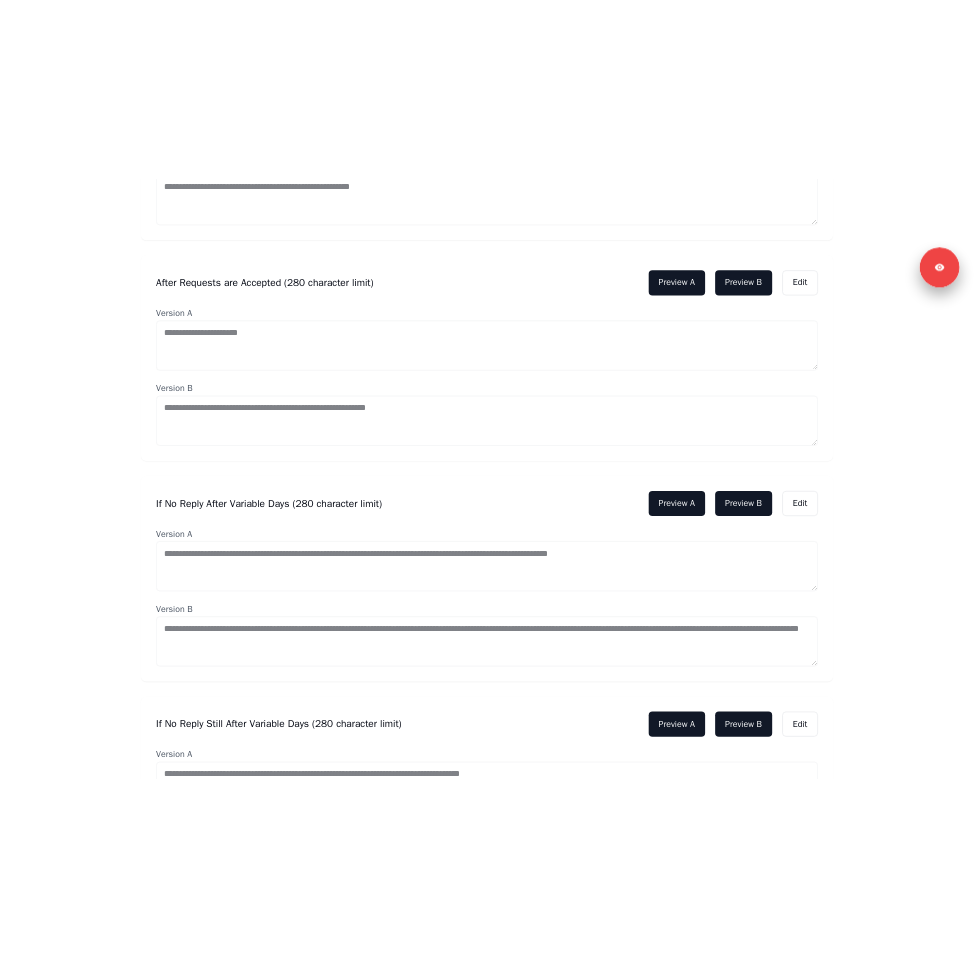 scroll, scrollTop: 861, scrollLeft: 0, axis: vertical 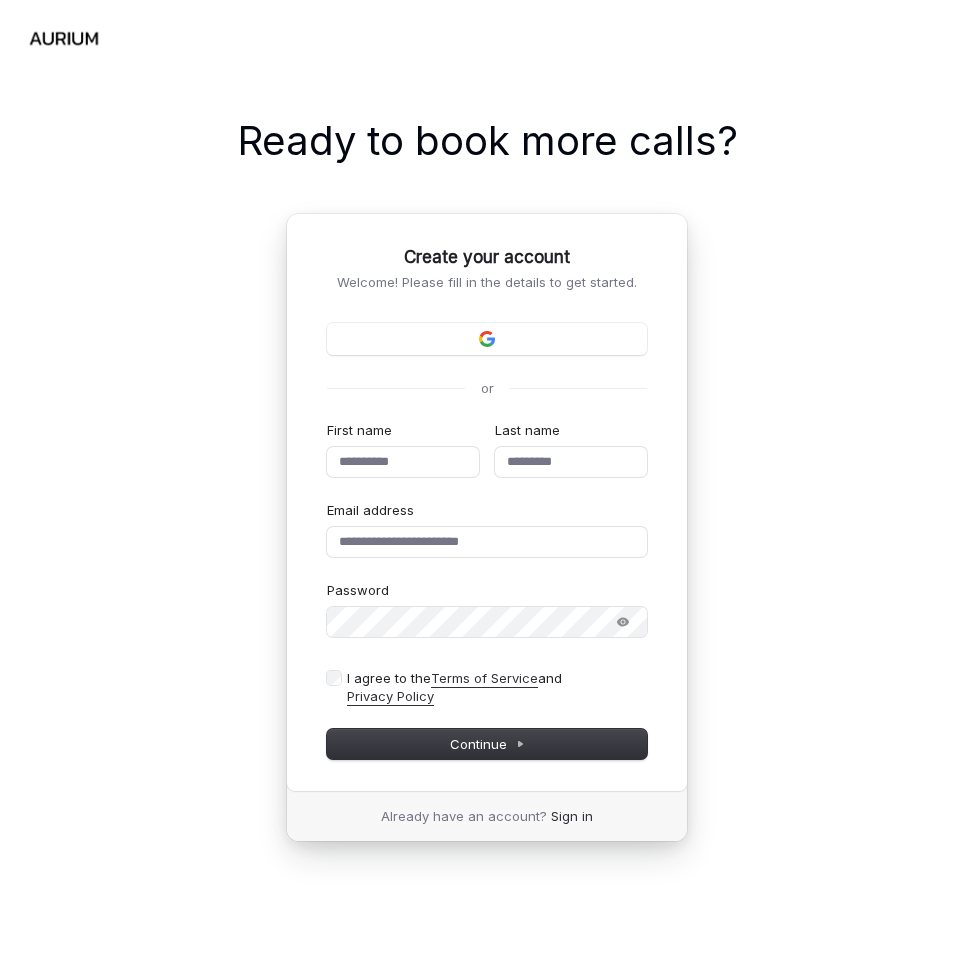 type 